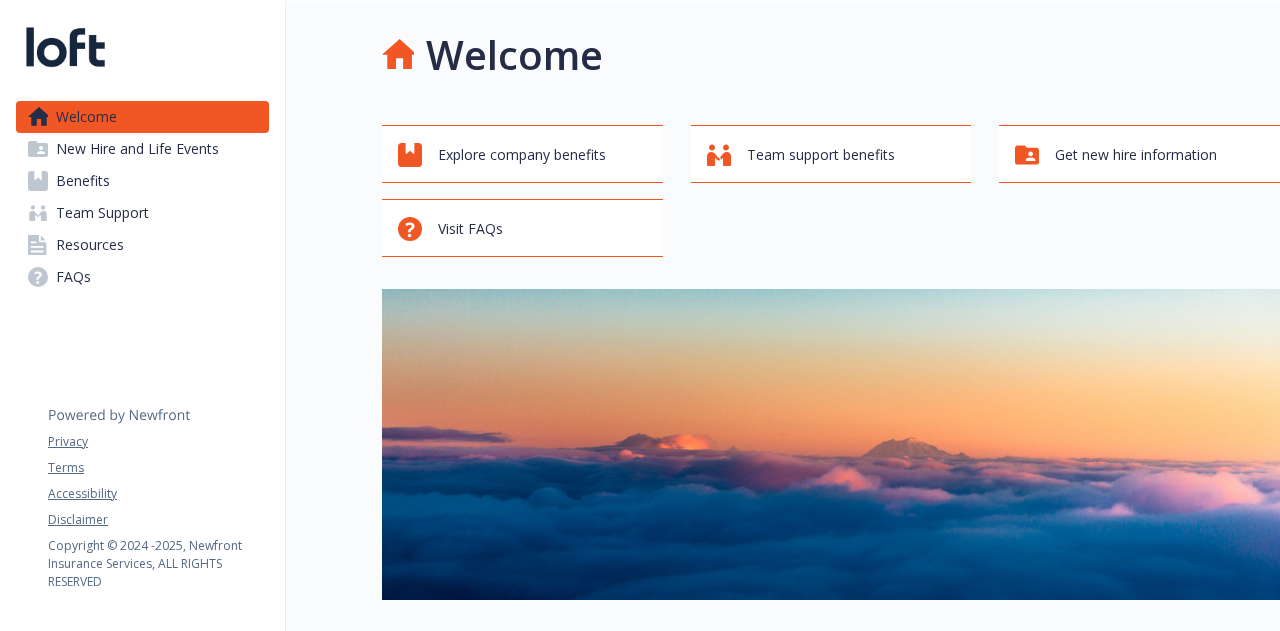 scroll, scrollTop: 0, scrollLeft: 0, axis: both 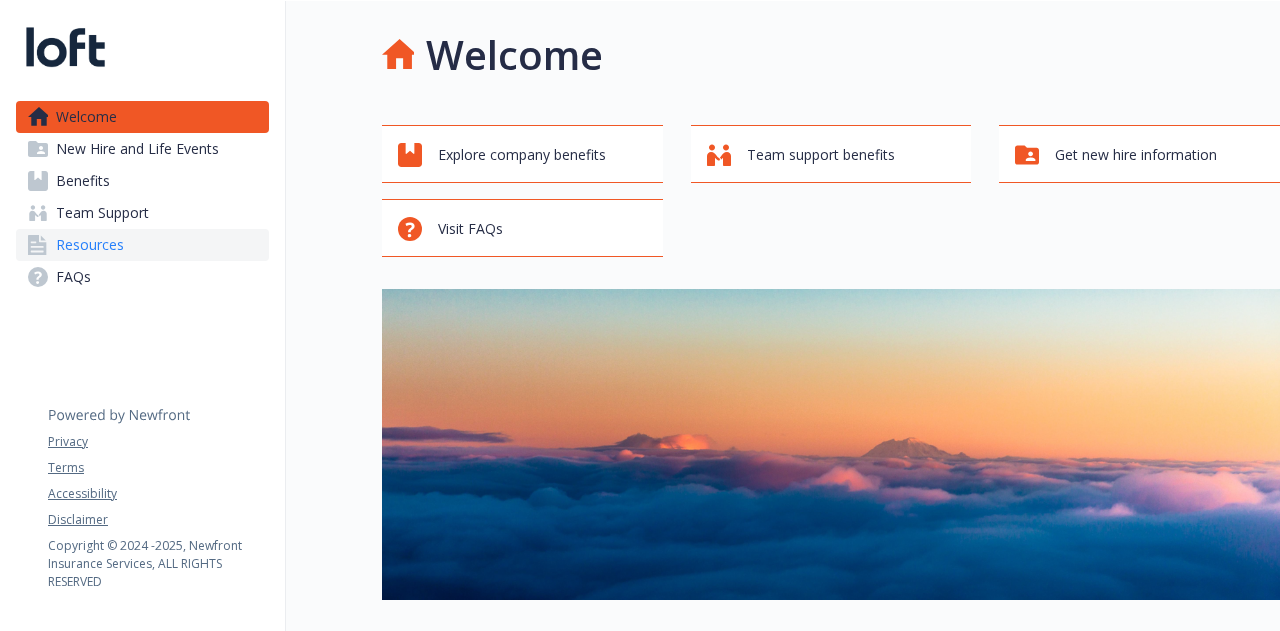 click on "Resources" at bounding box center (90, 245) 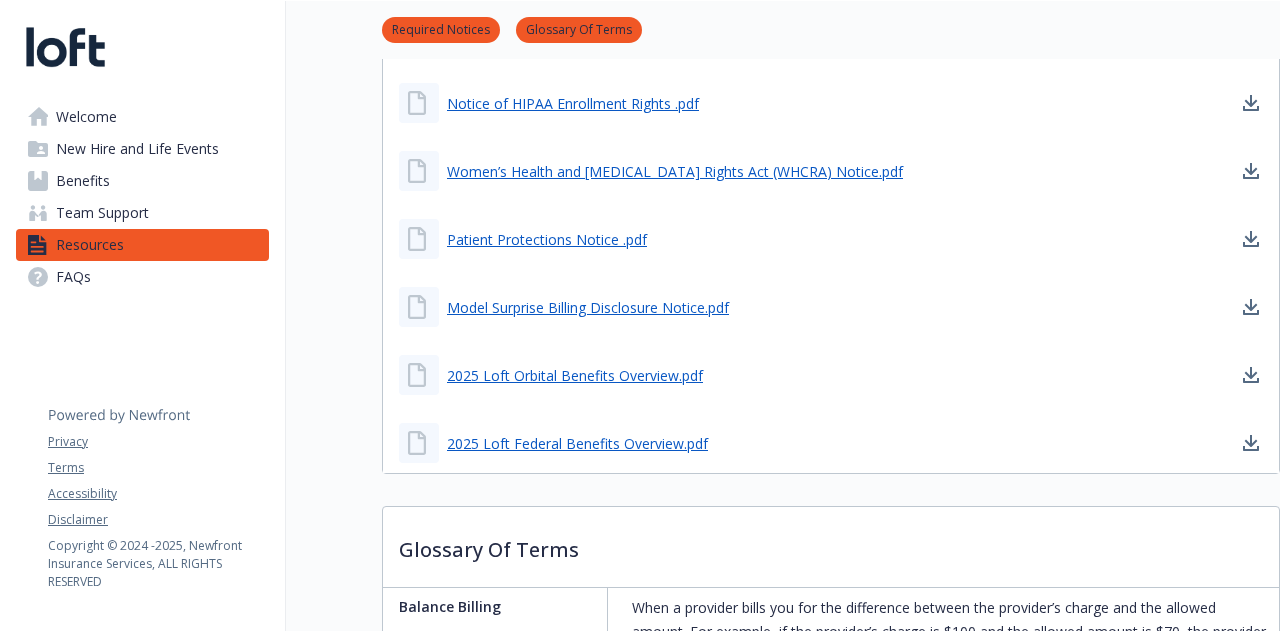 scroll, scrollTop: 1114, scrollLeft: 0, axis: vertical 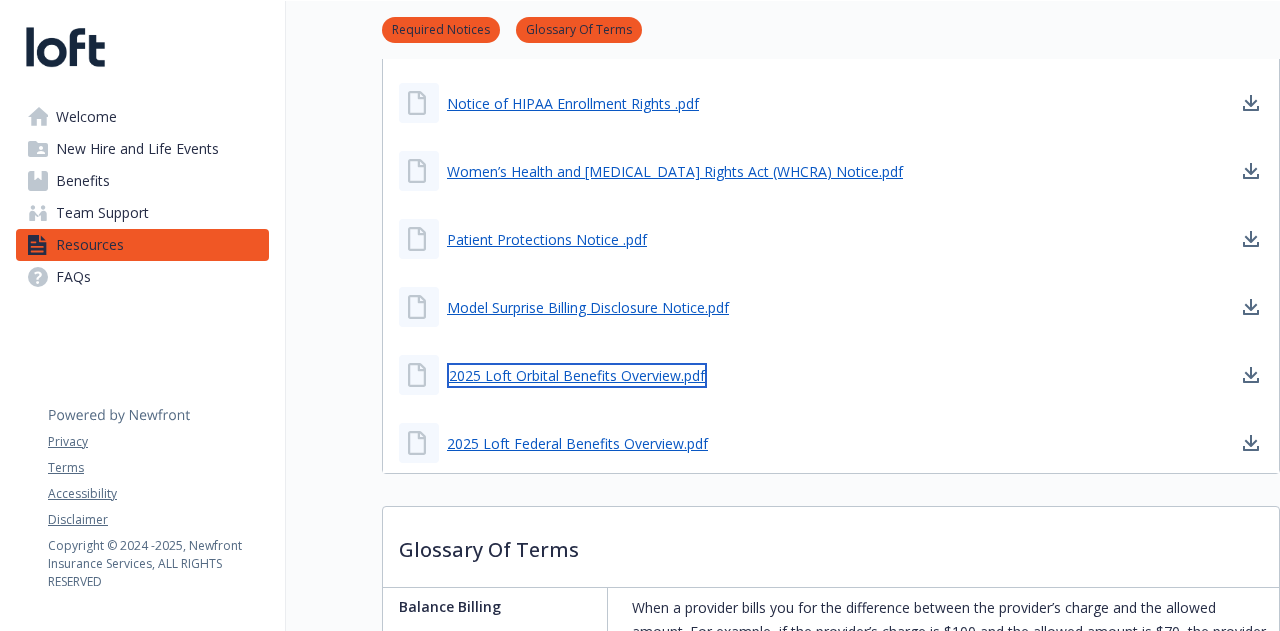 click on "2025 Loft Orbital Benefits Overview.pdf" at bounding box center [577, 375] 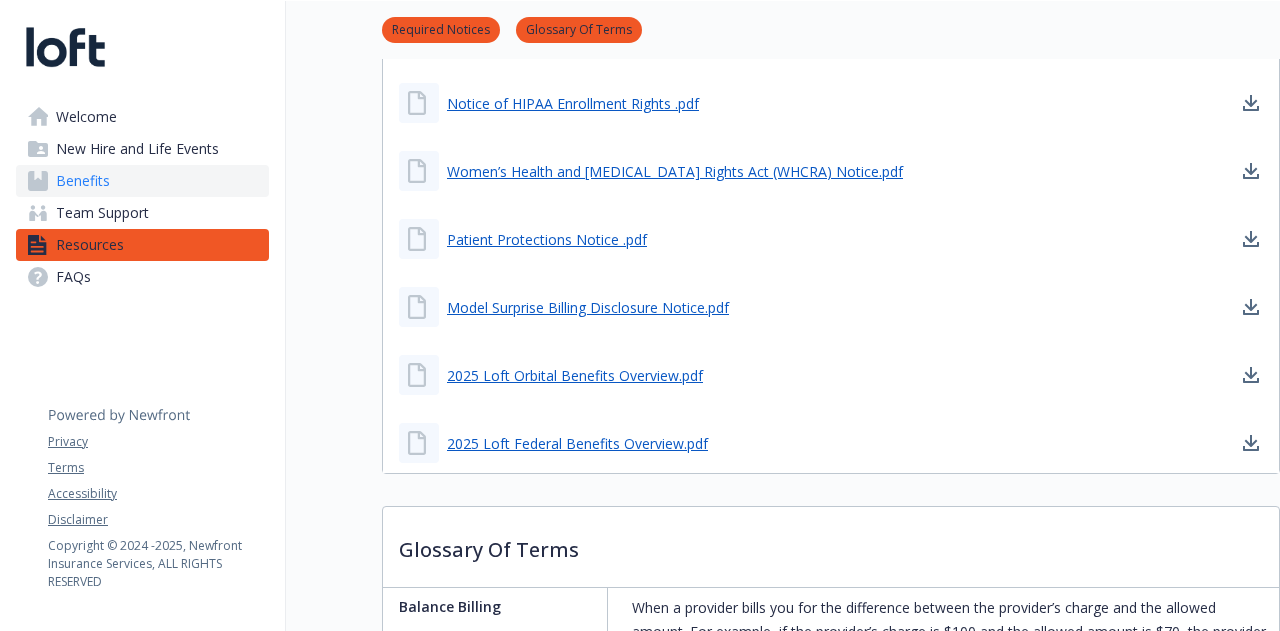 click on "Benefits" at bounding box center (142, 181) 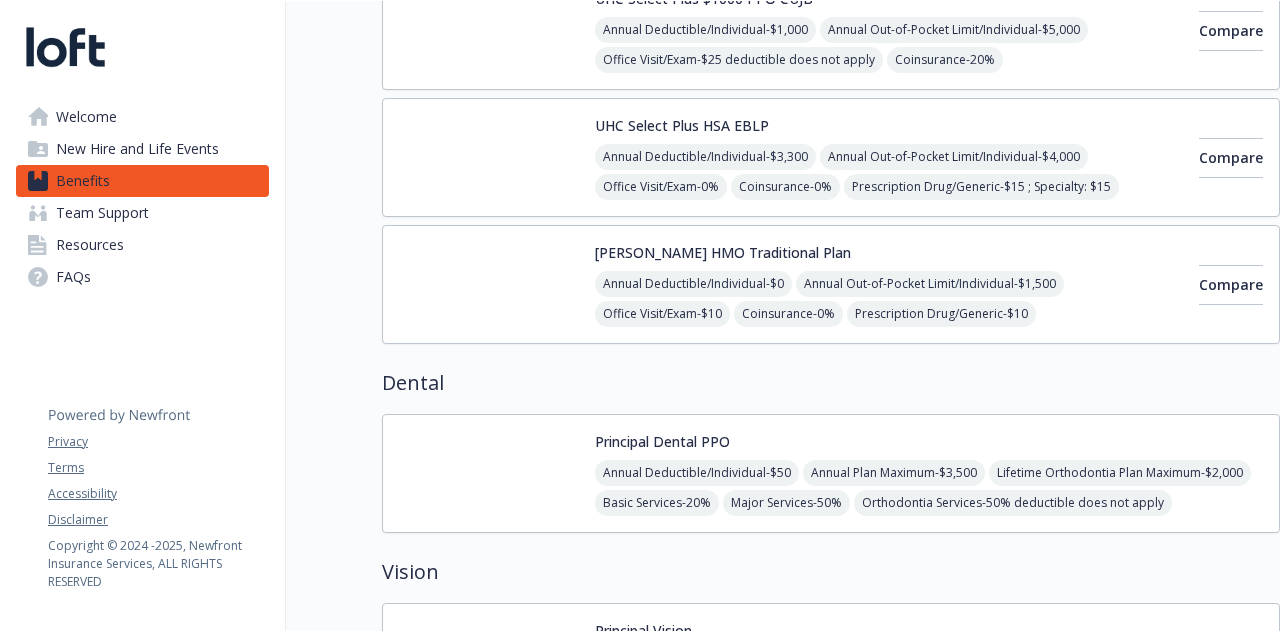 scroll, scrollTop: 0, scrollLeft: 0, axis: both 